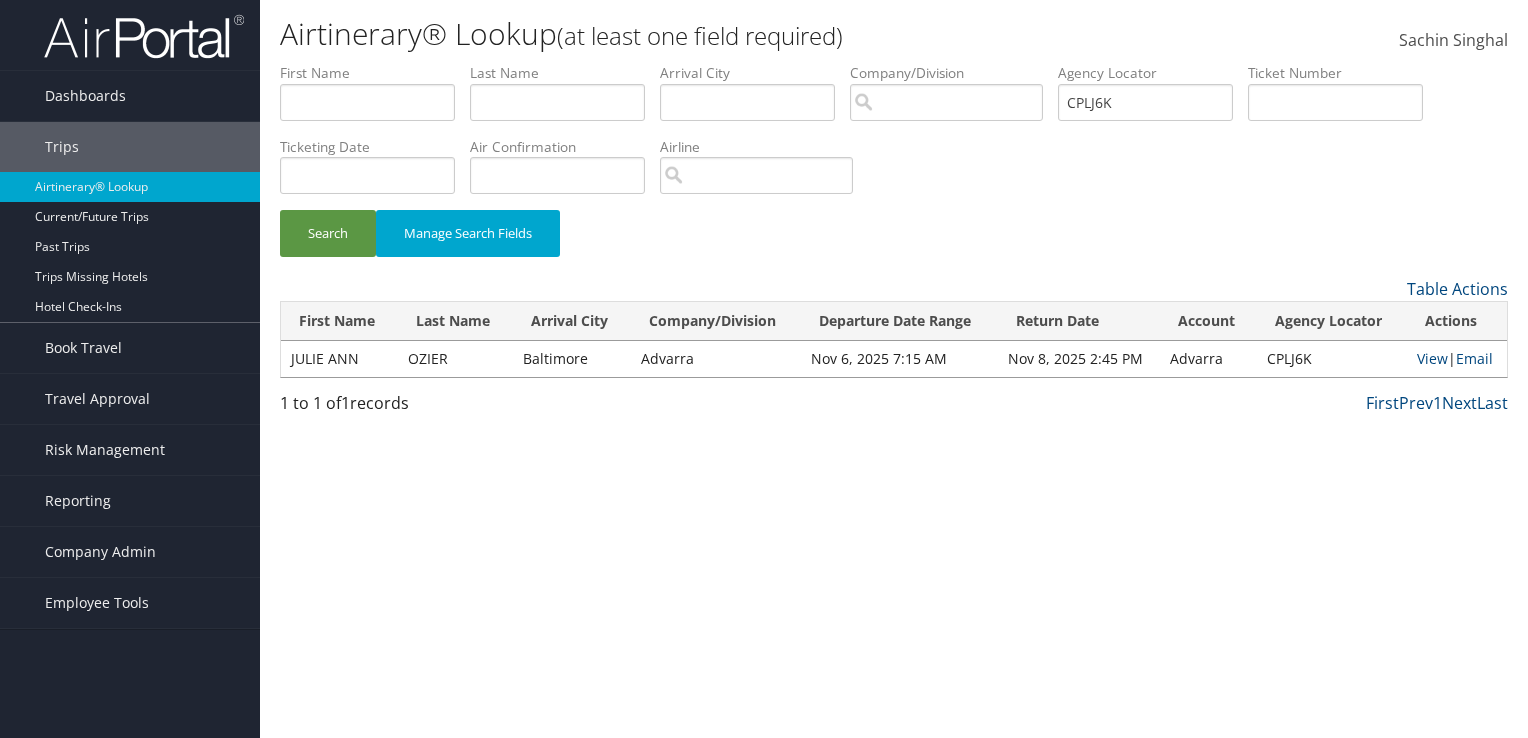 scroll, scrollTop: 0, scrollLeft: 0, axis: both 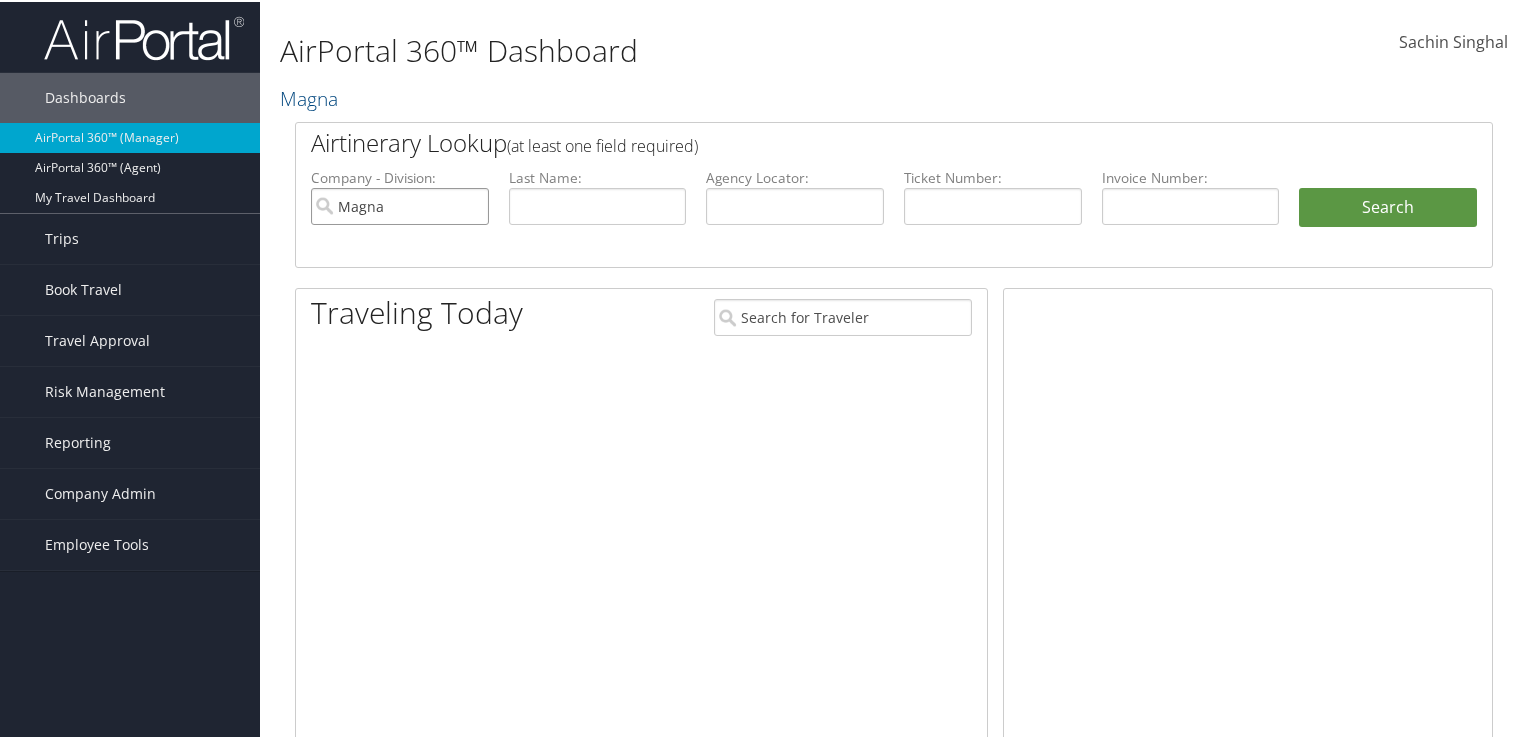 click on "Magna" at bounding box center (400, 204) 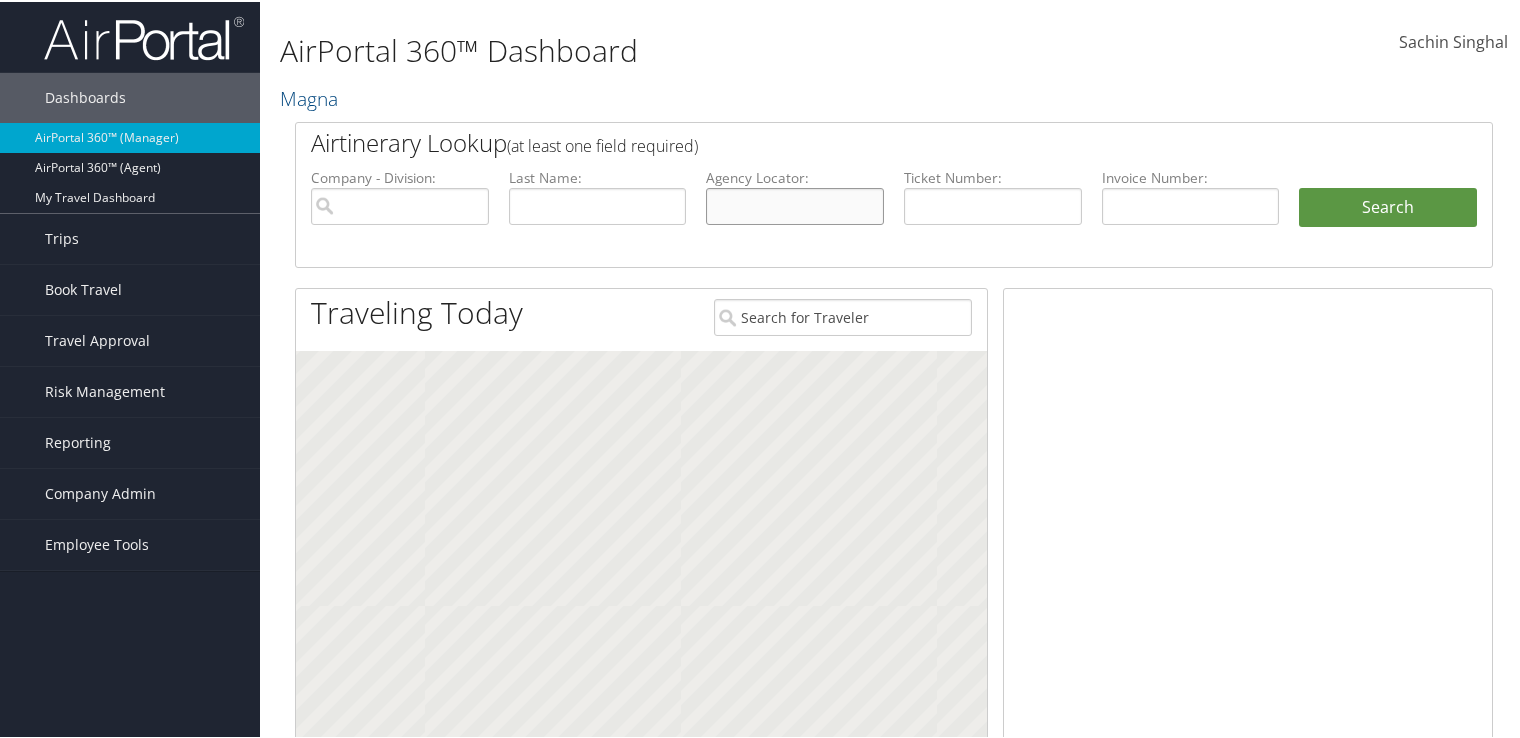 click at bounding box center (795, 204) 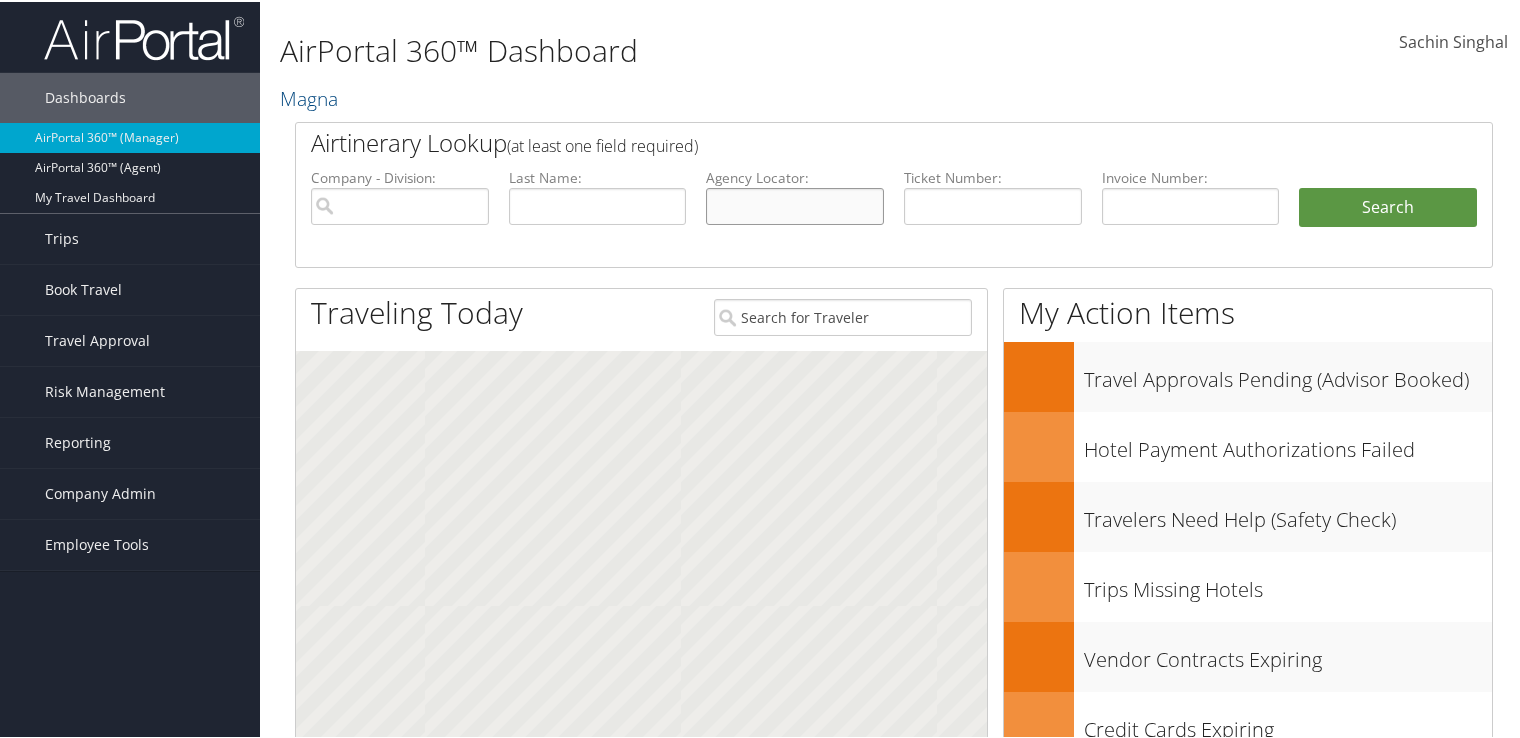 paste on "CF0BN8" 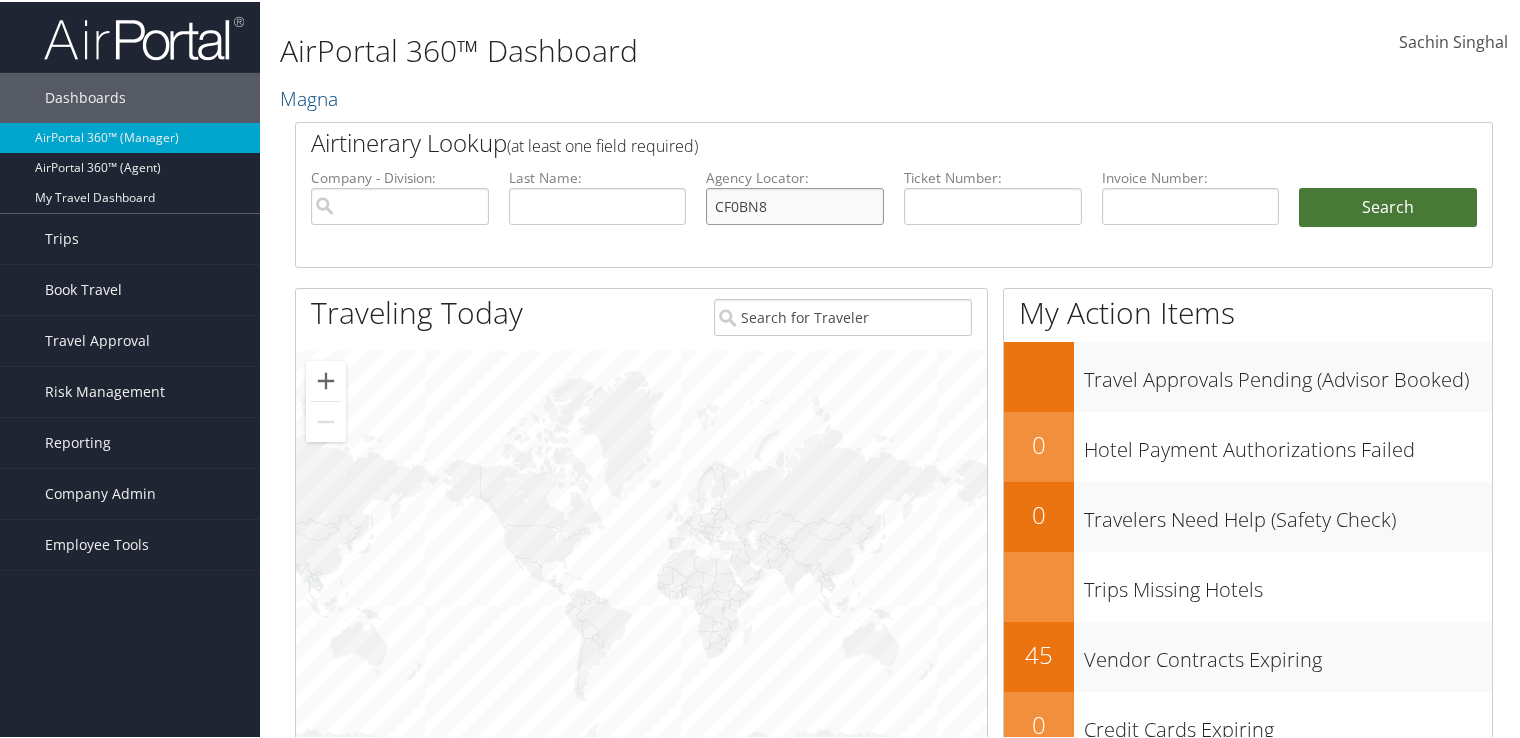 type on "CF0BN8" 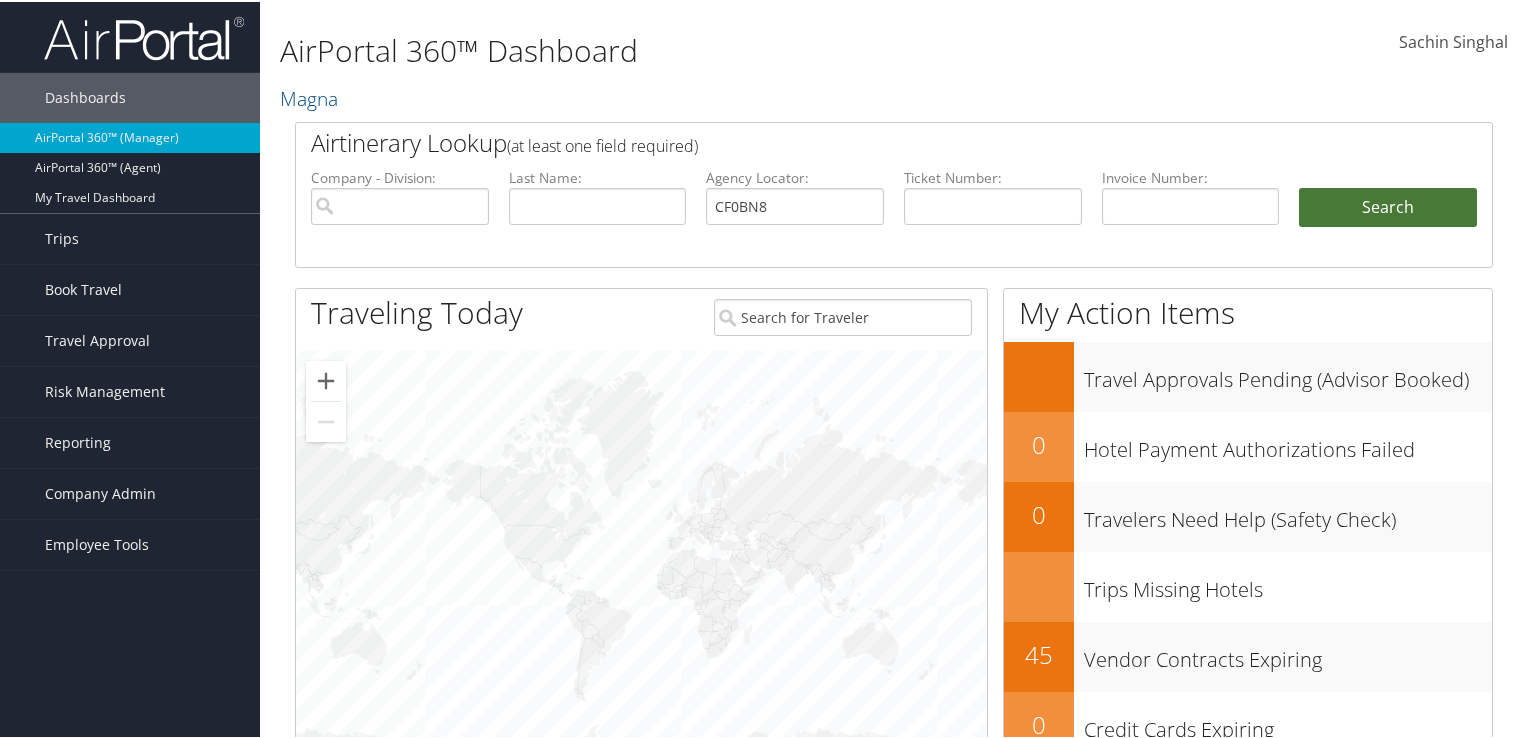 click on "Search" at bounding box center (1388, 206) 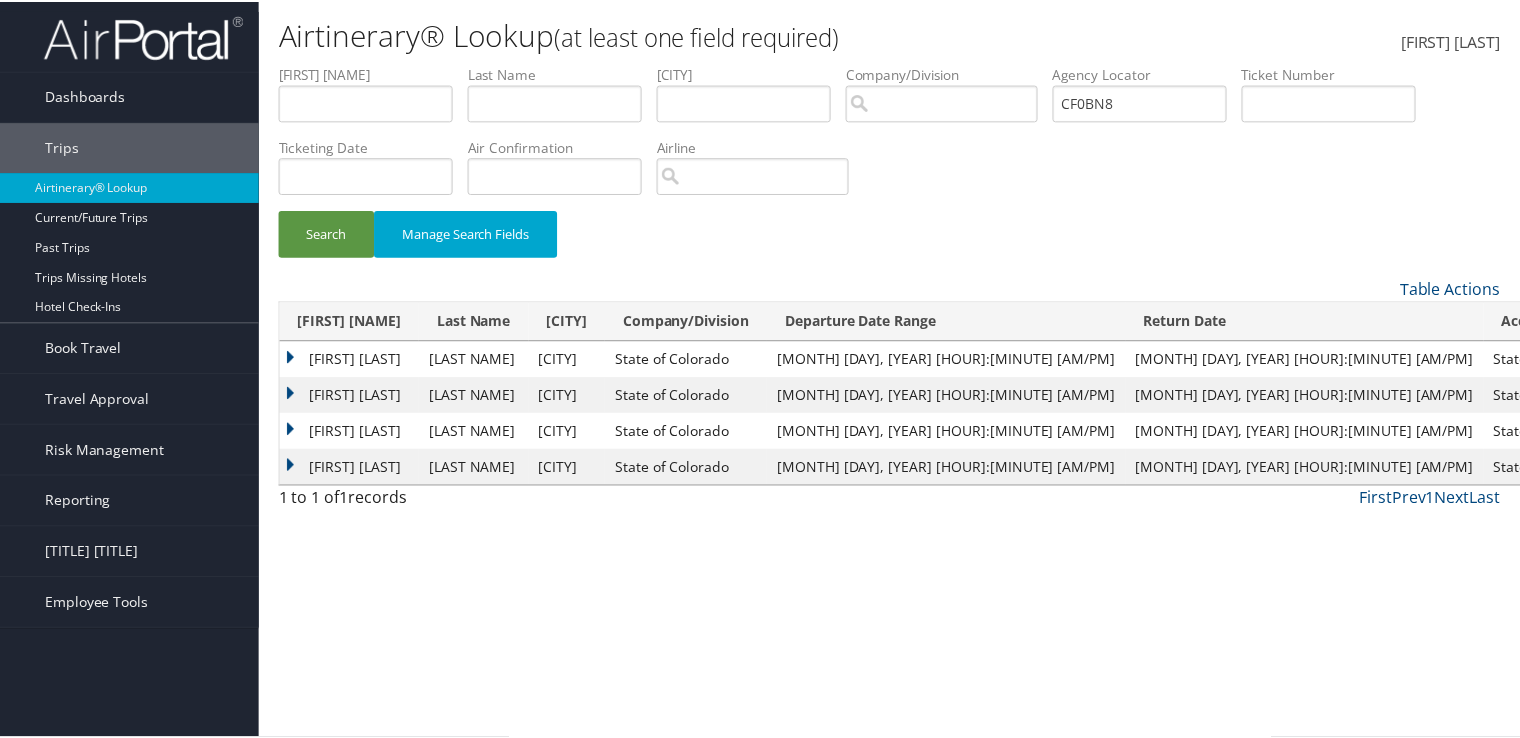 scroll, scrollTop: 0, scrollLeft: 0, axis: both 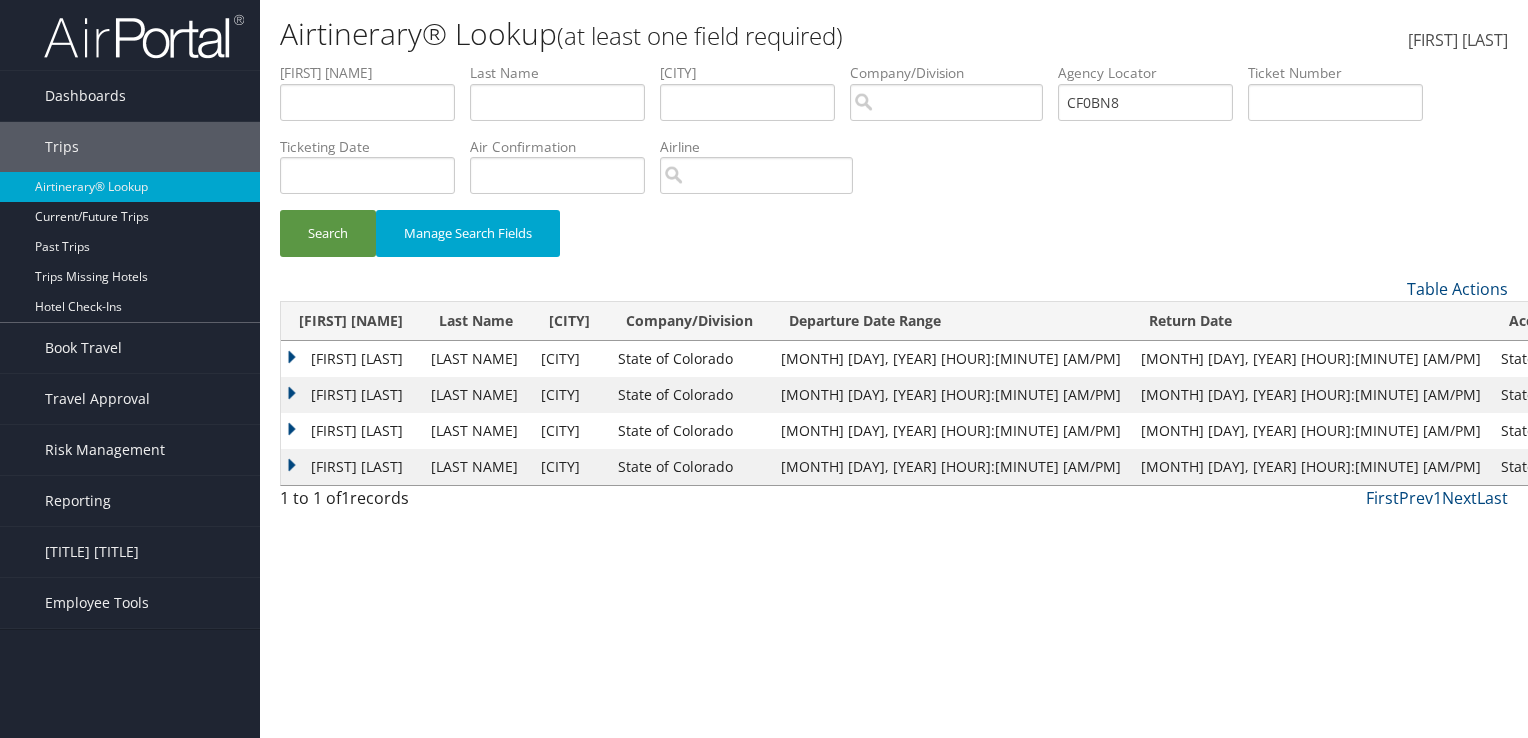 click on "STEFAN SCOTT" at bounding box center (351, 359) 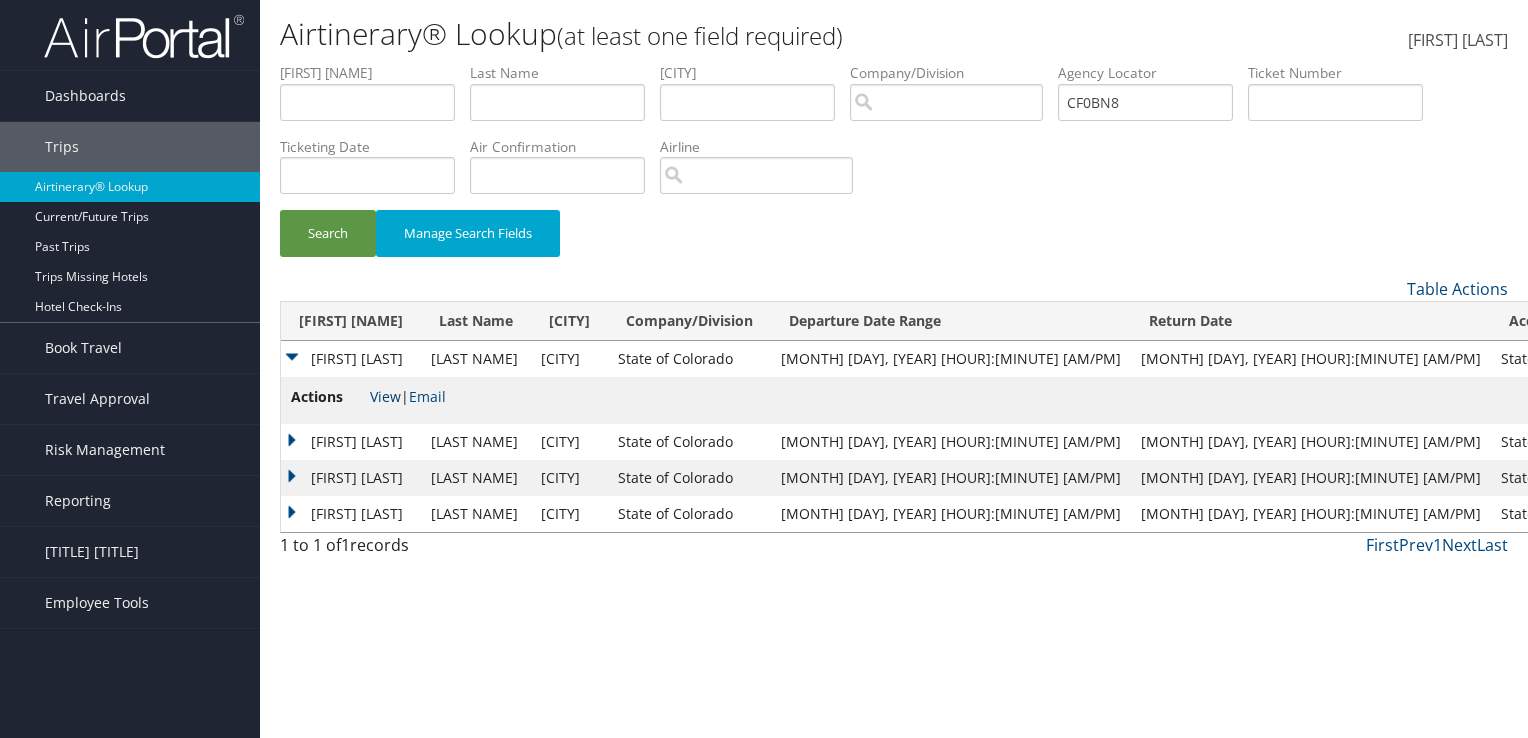 click on "View" at bounding box center [385, 396] 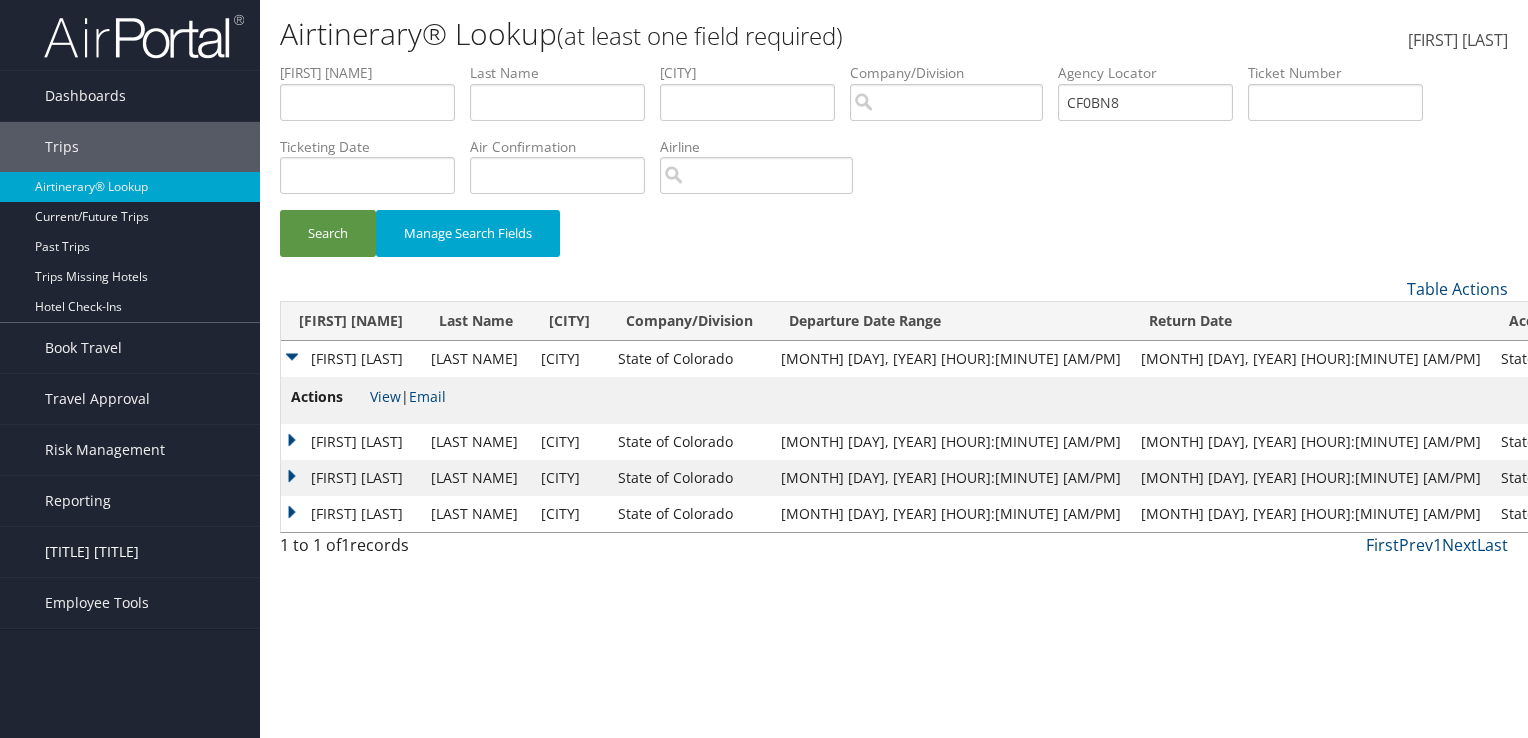 click on "Company Admin" at bounding box center [92, 552] 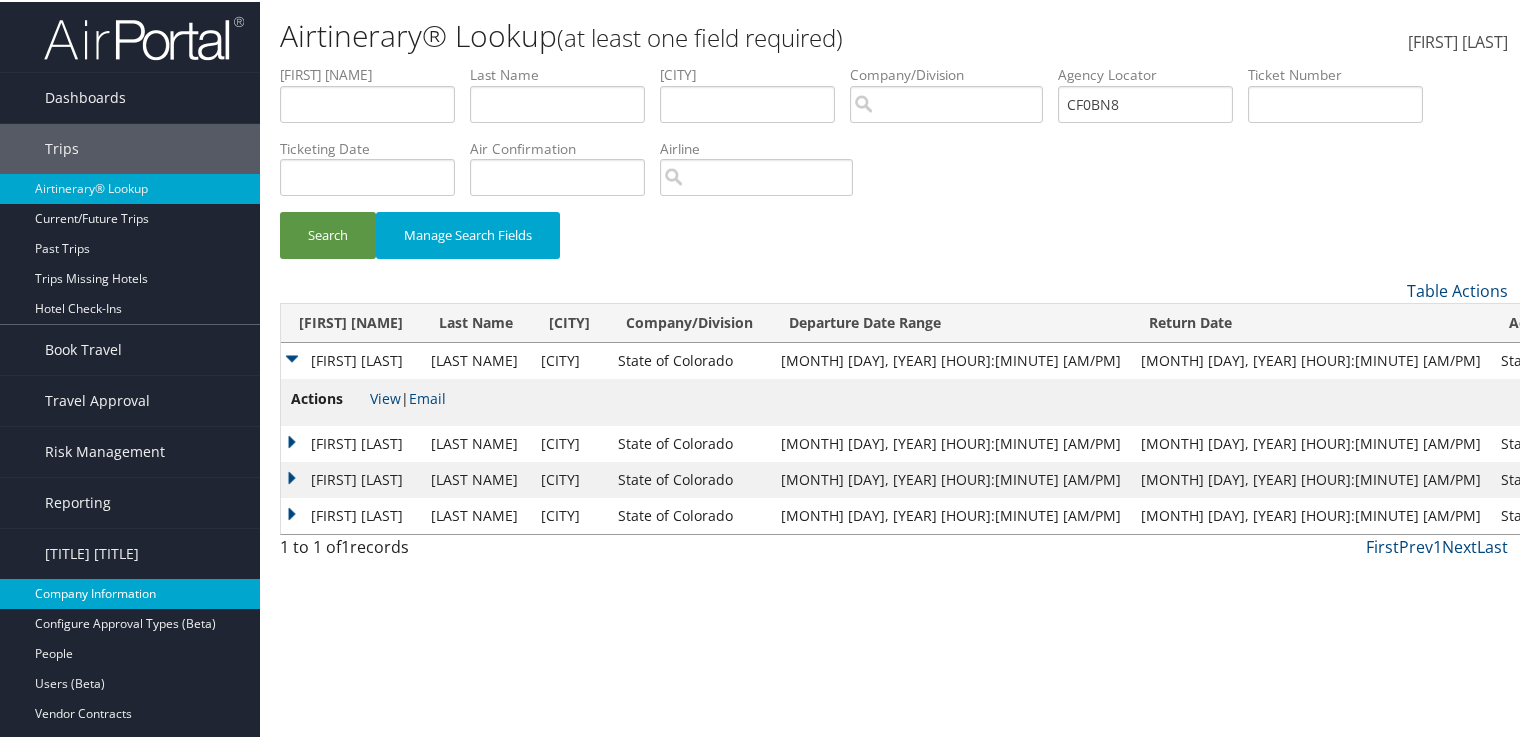 click on "Company Information" at bounding box center (130, 592) 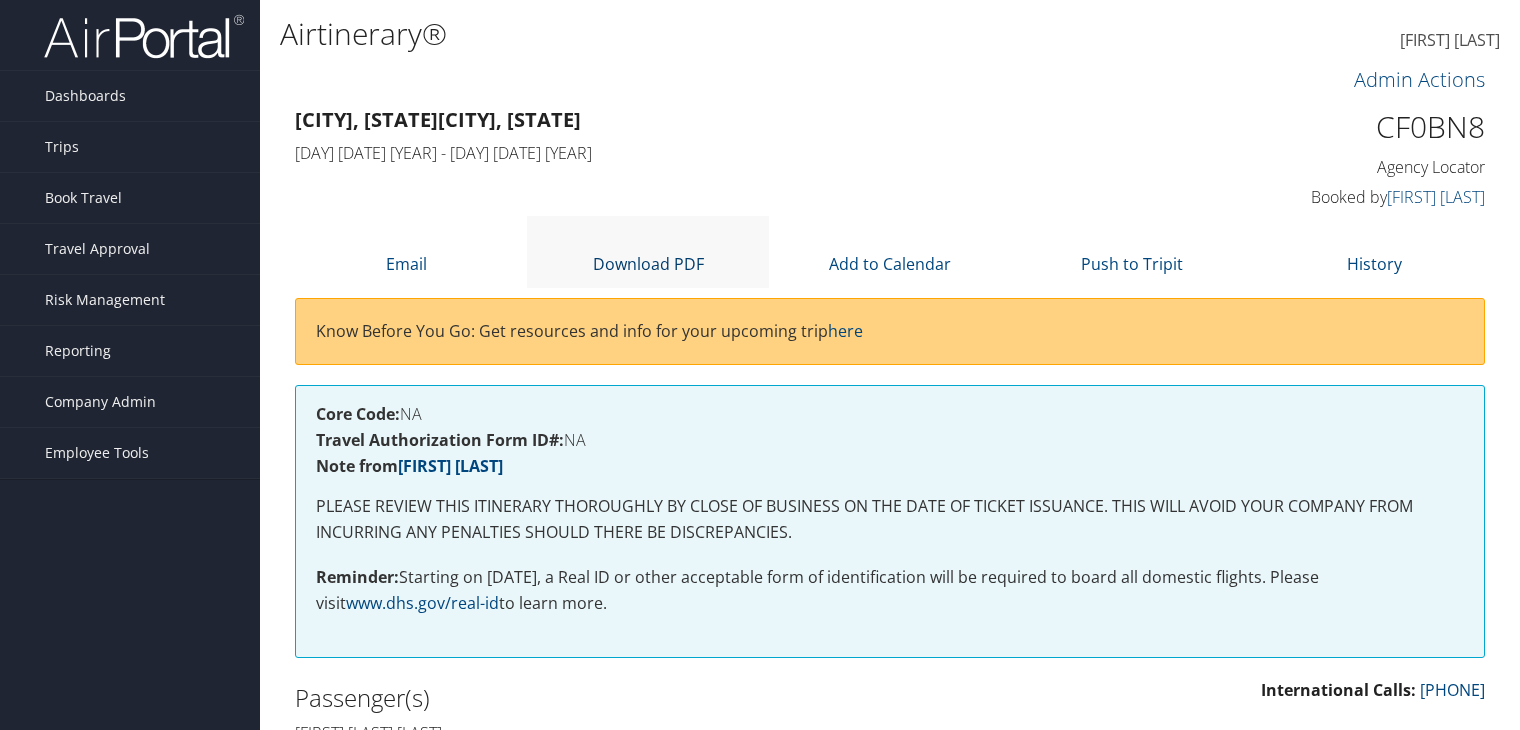 scroll, scrollTop: 0, scrollLeft: 0, axis: both 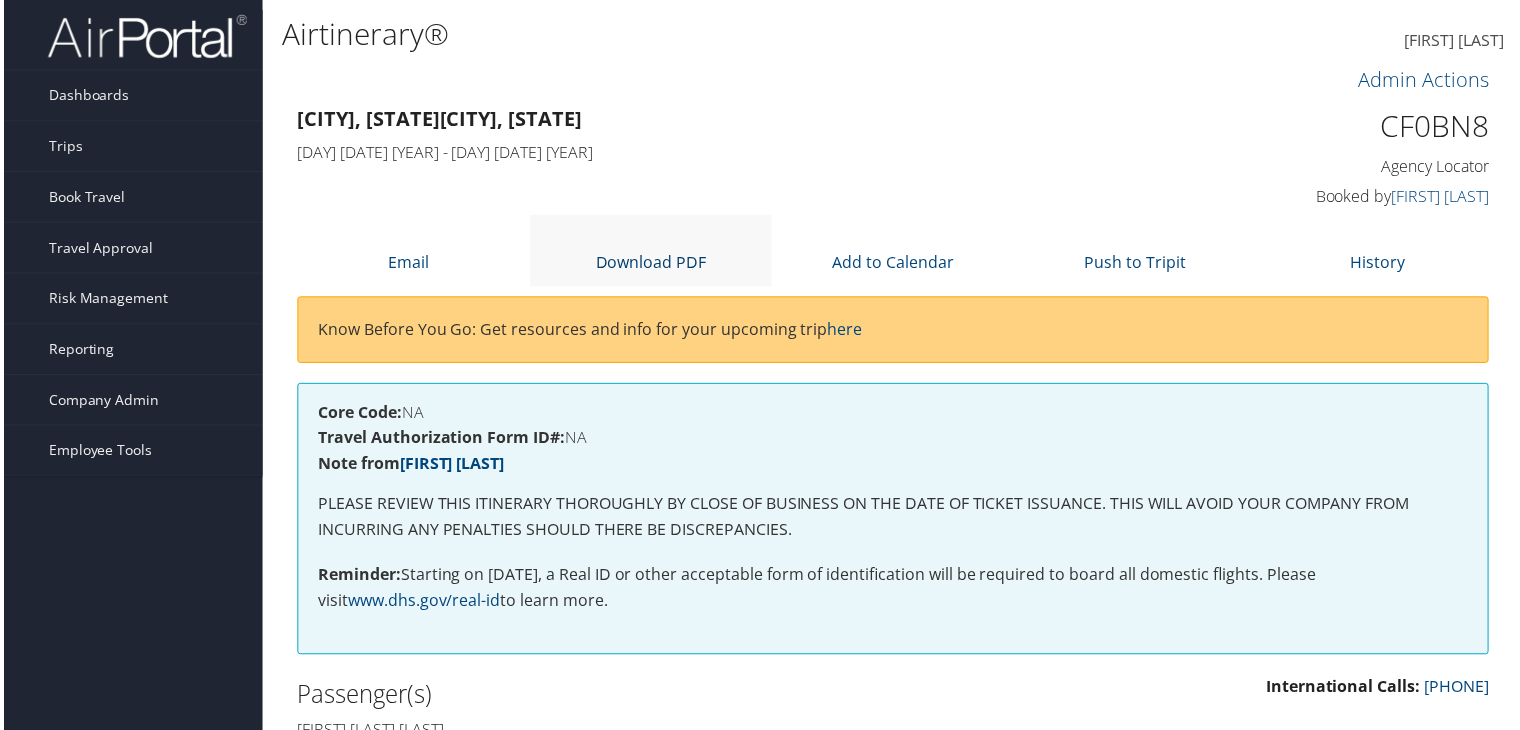 click at bounding box center (650, 238) 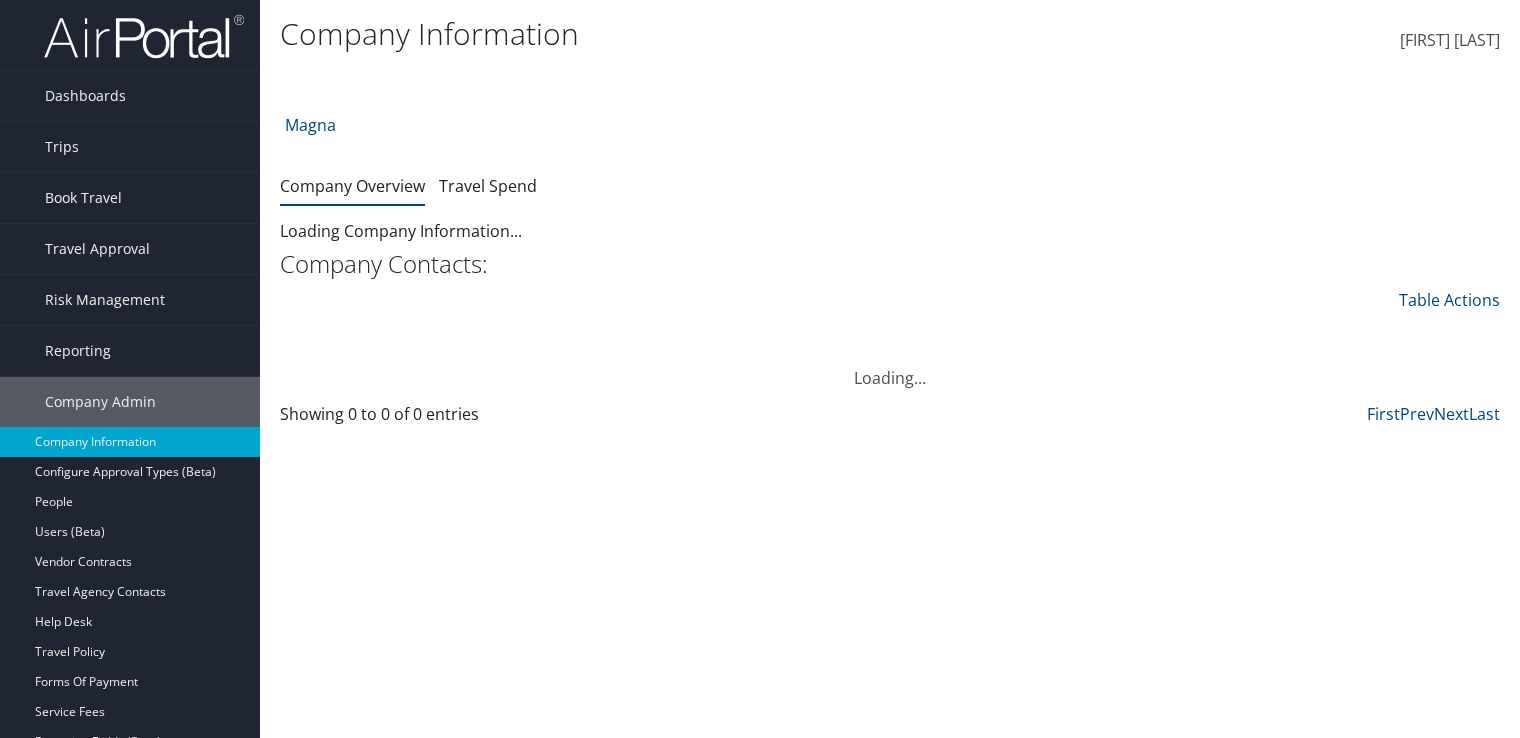 scroll, scrollTop: 0, scrollLeft: 0, axis: both 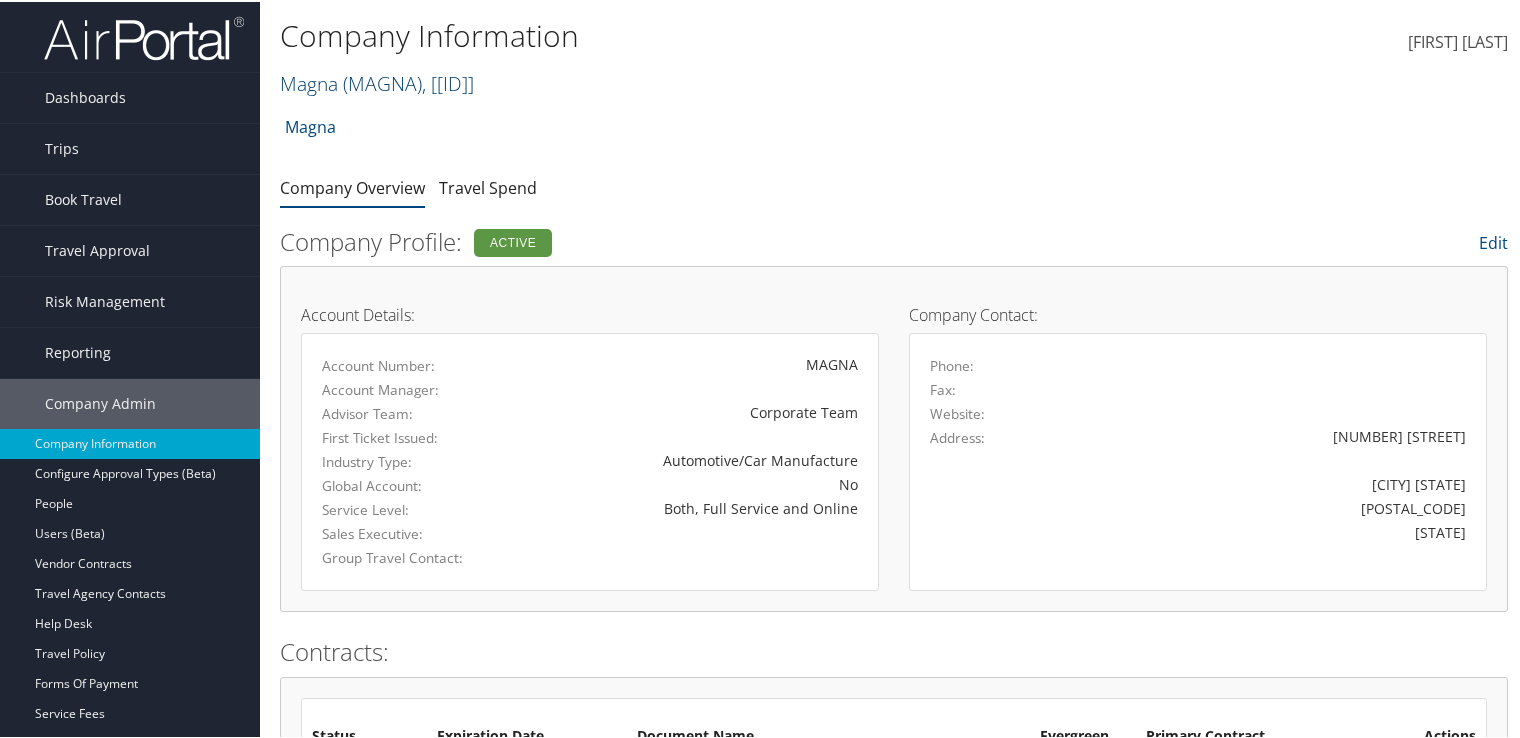 click at bounding box center [474, 81] 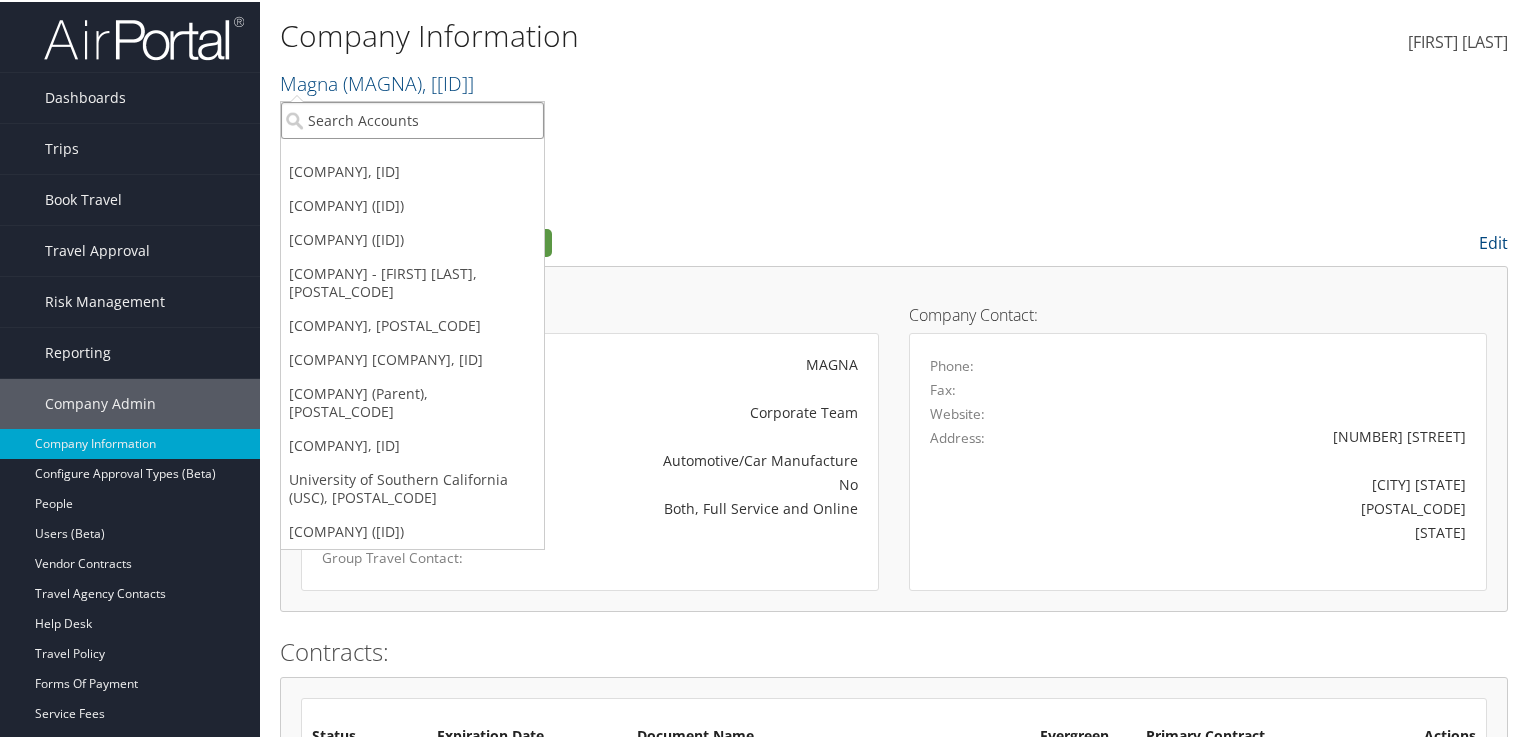 click at bounding box center [412, 118] 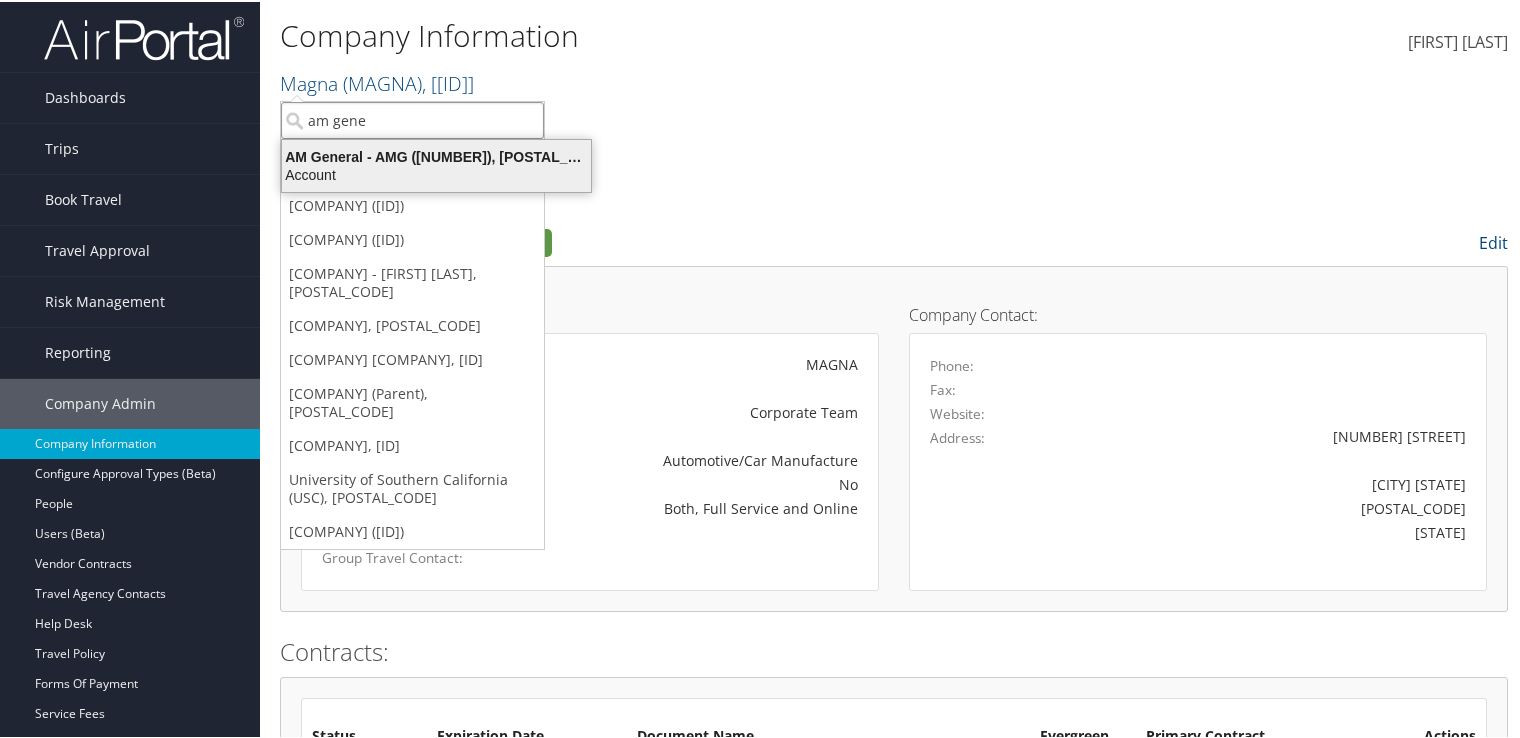 click on "AM General - AMG ([NUMBER]), [POSTAL_CODE]" at bounding box center (436, 155) 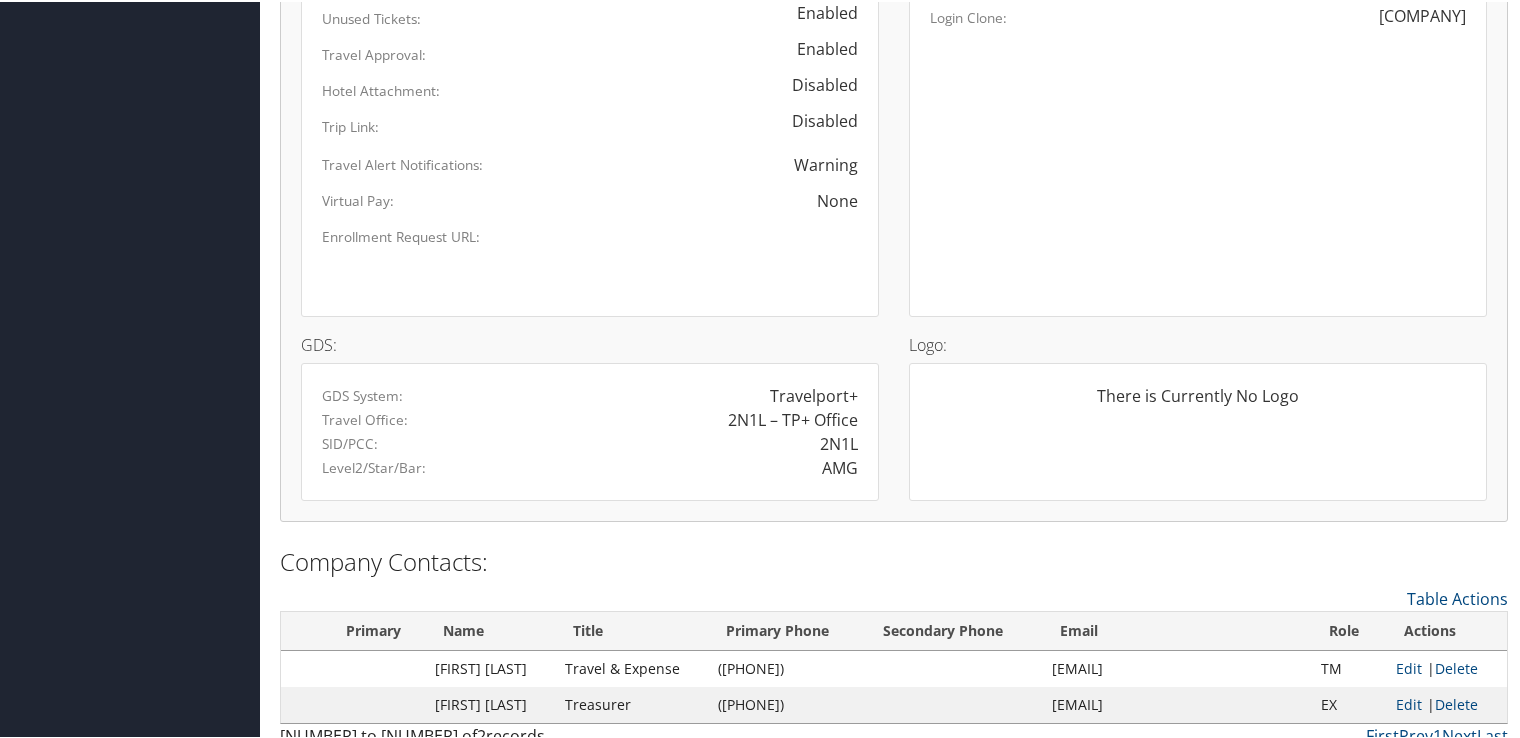 scroll, scrollTop: 1324, scrollLeft: 0, axis: vertical 